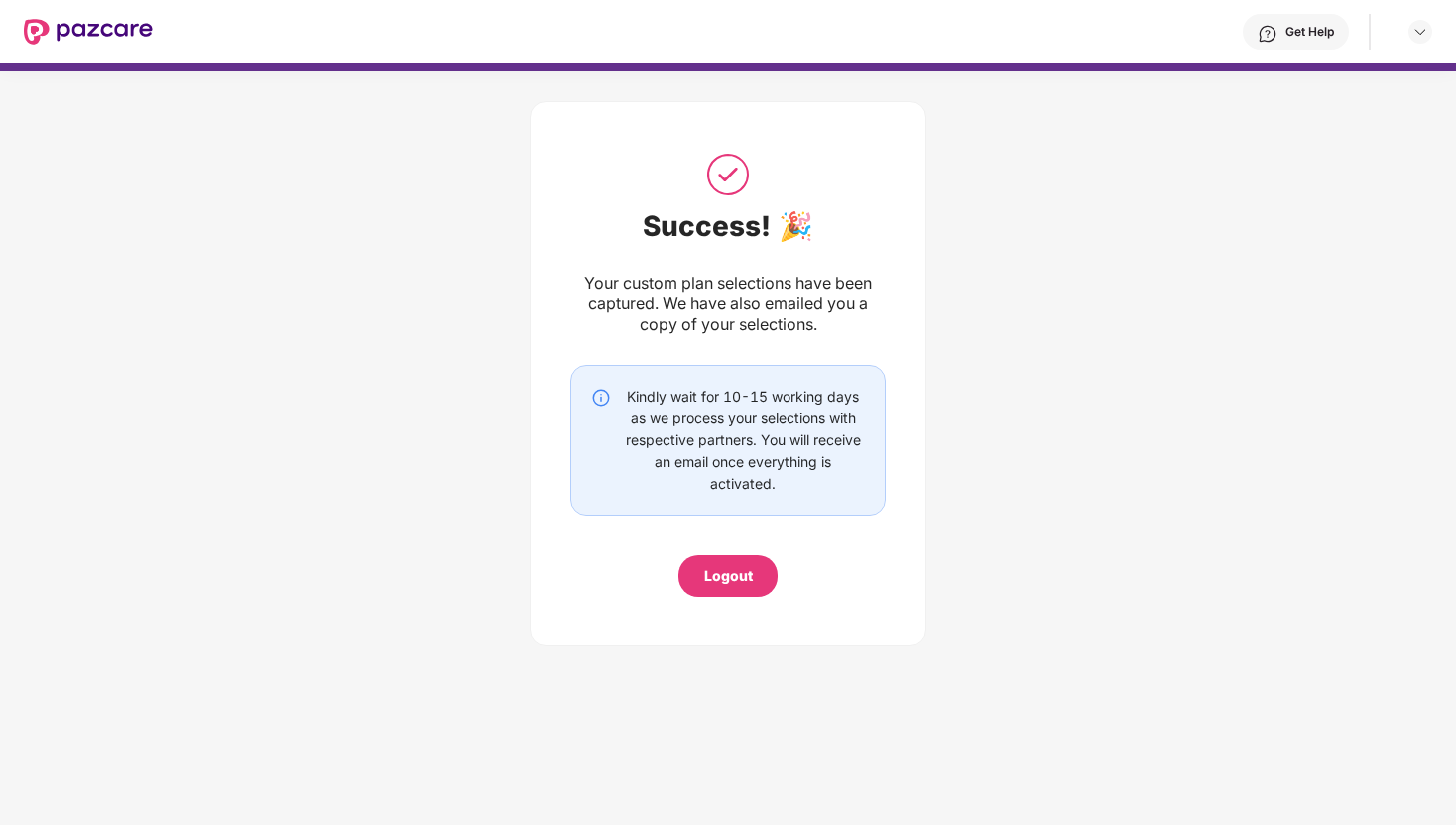 scroll, scrollTop: 0, scrollLeft: 0, axis: both 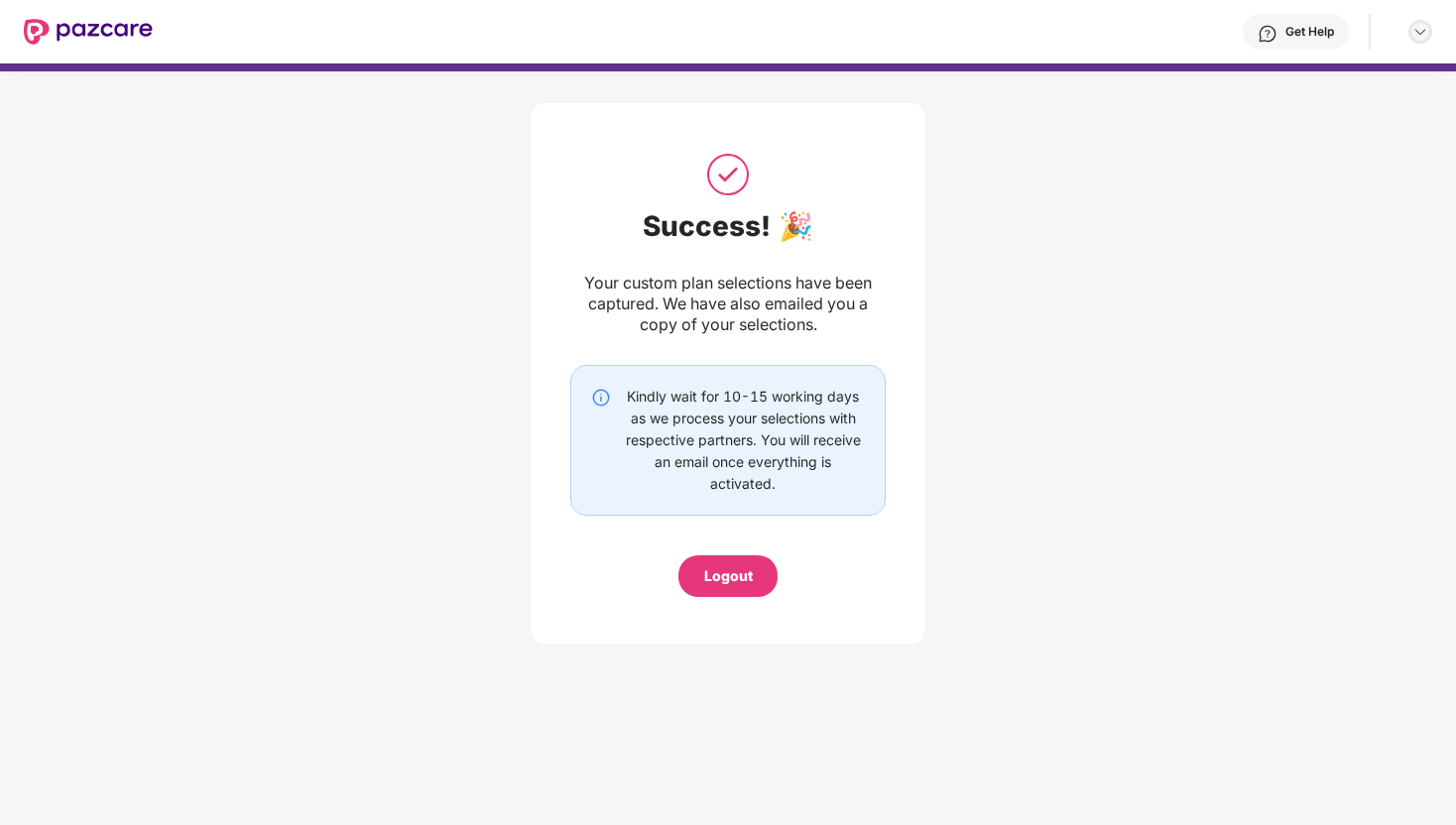 click at bounding box center (1420, 32) 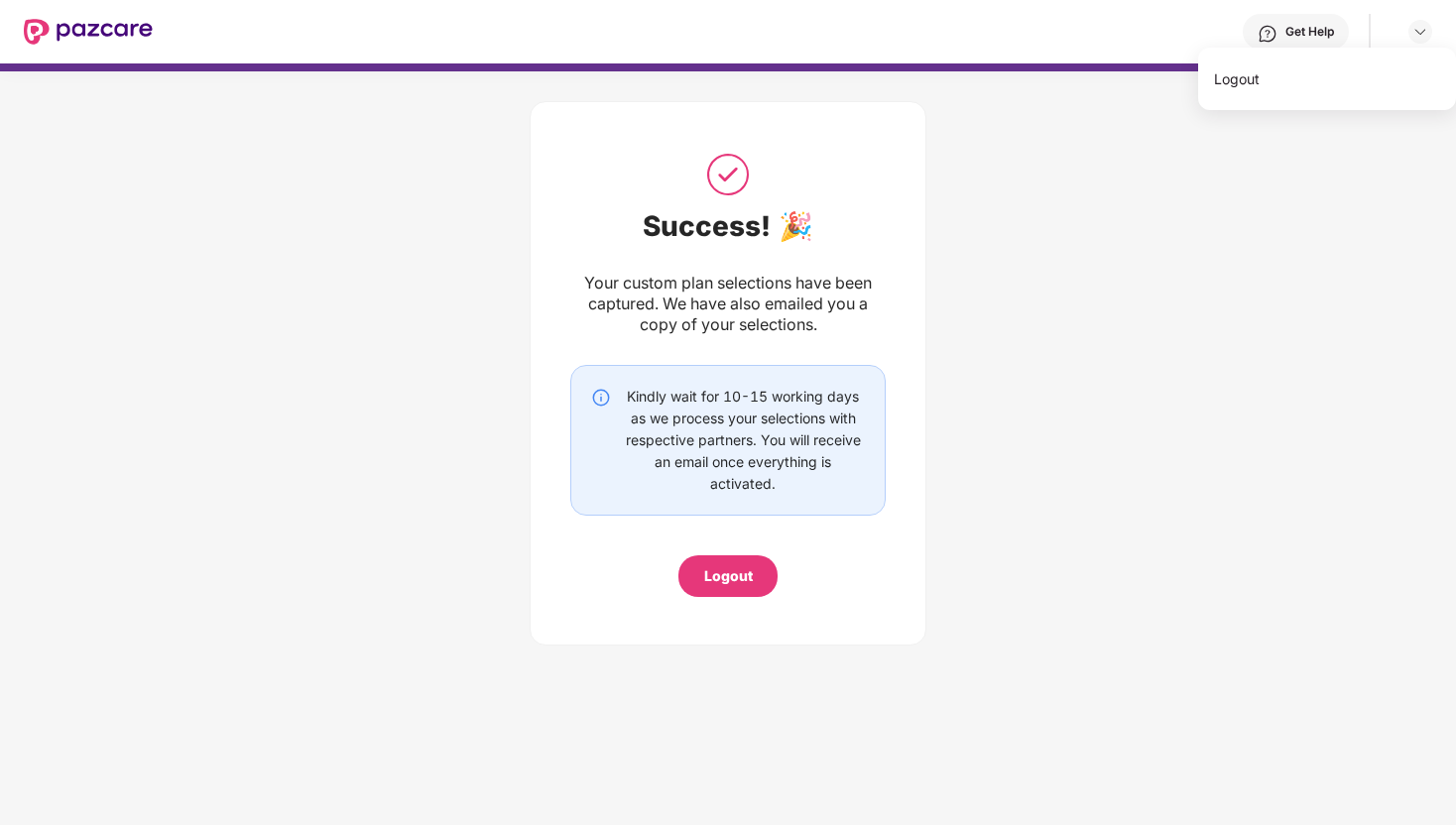 click on "Success! 🎉 Your custom plan selections have been captured. We have also emailed you a copy of your selections. Kindly wait for 10-15 working days as we process your selections with respective partners. You will receive an email once everything is activated. Logout" at bounding box center [728, 368] 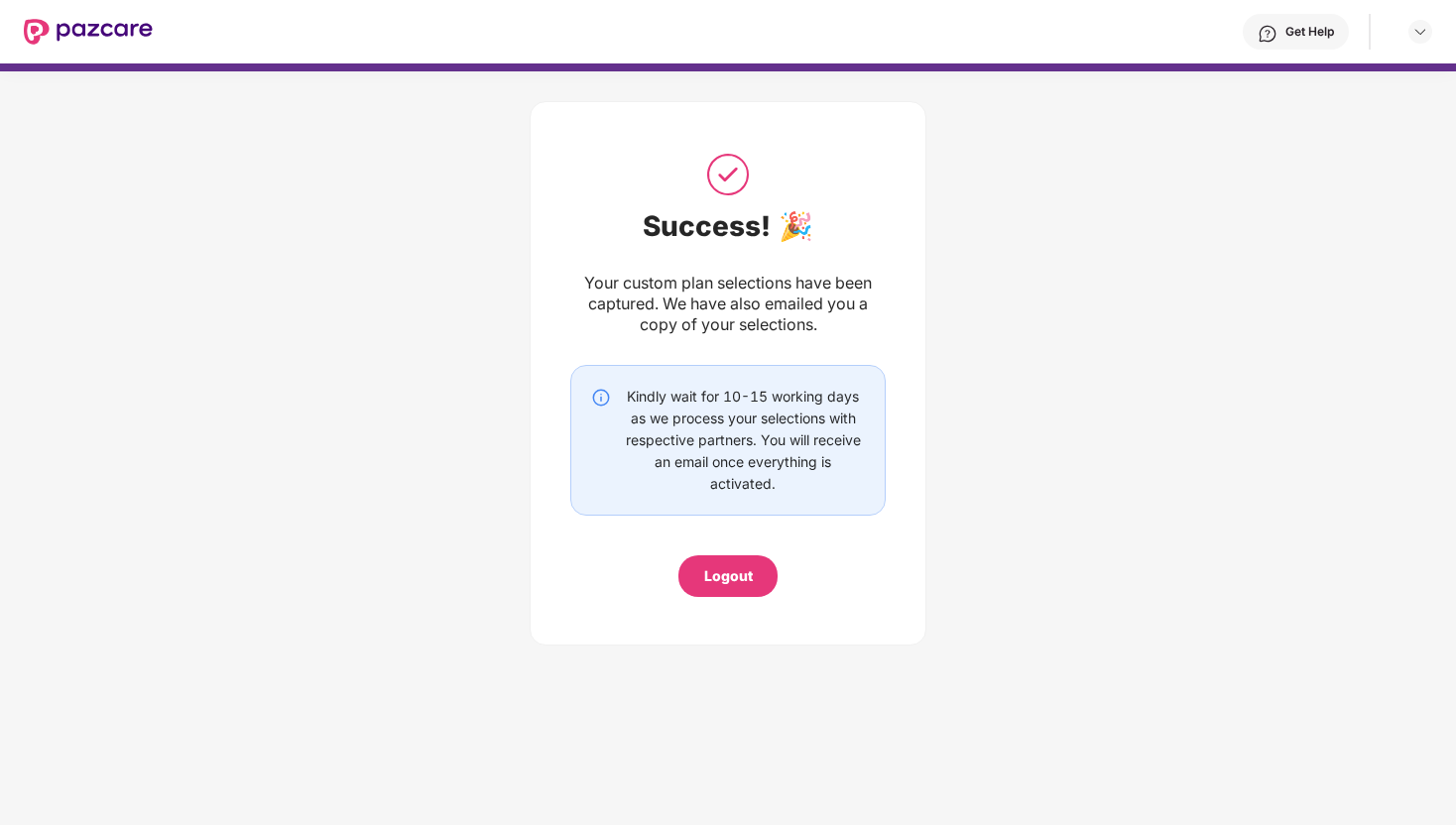 click at bounding box center [88, 32] 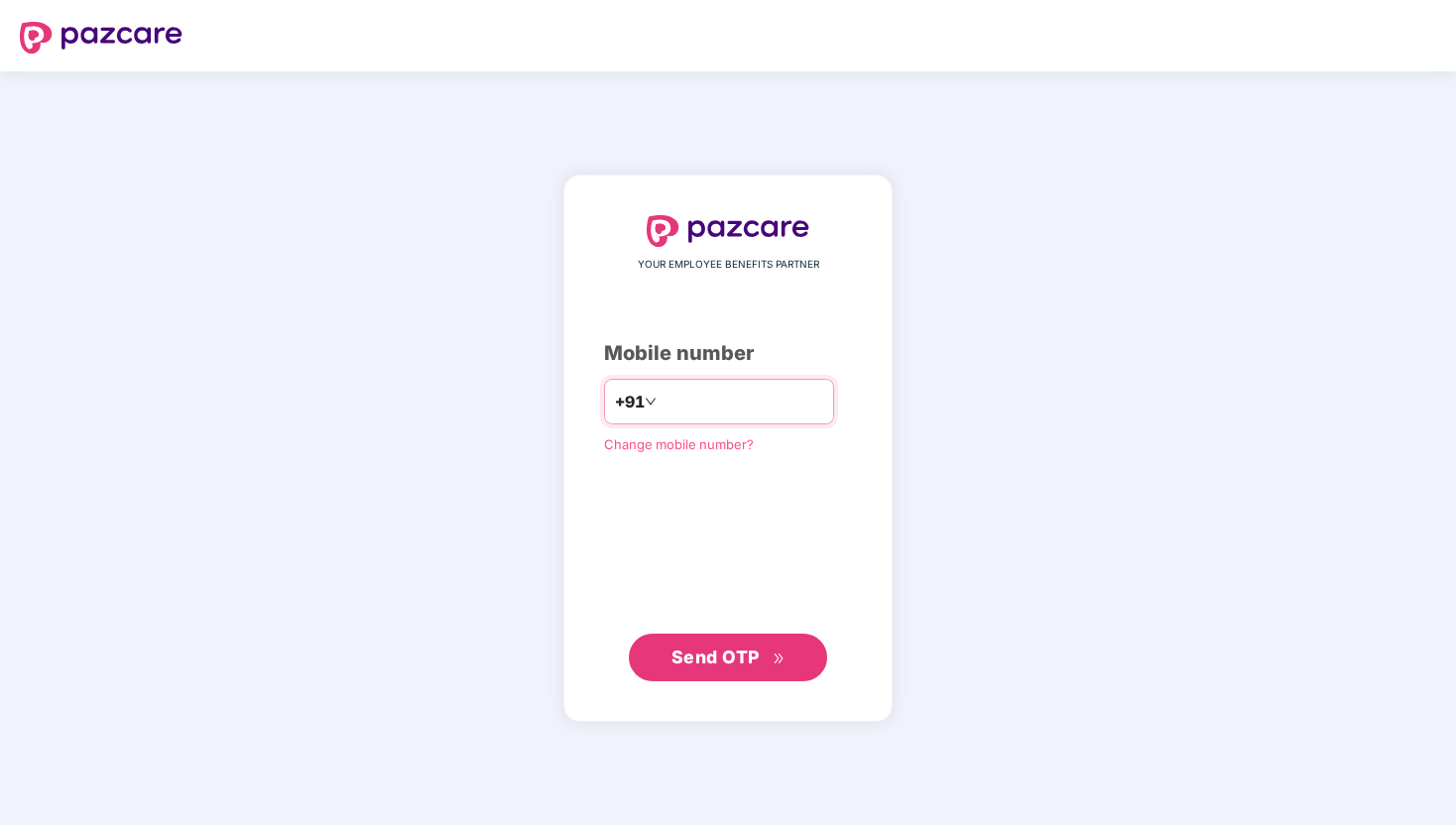 click at bounding box center (742, 402) 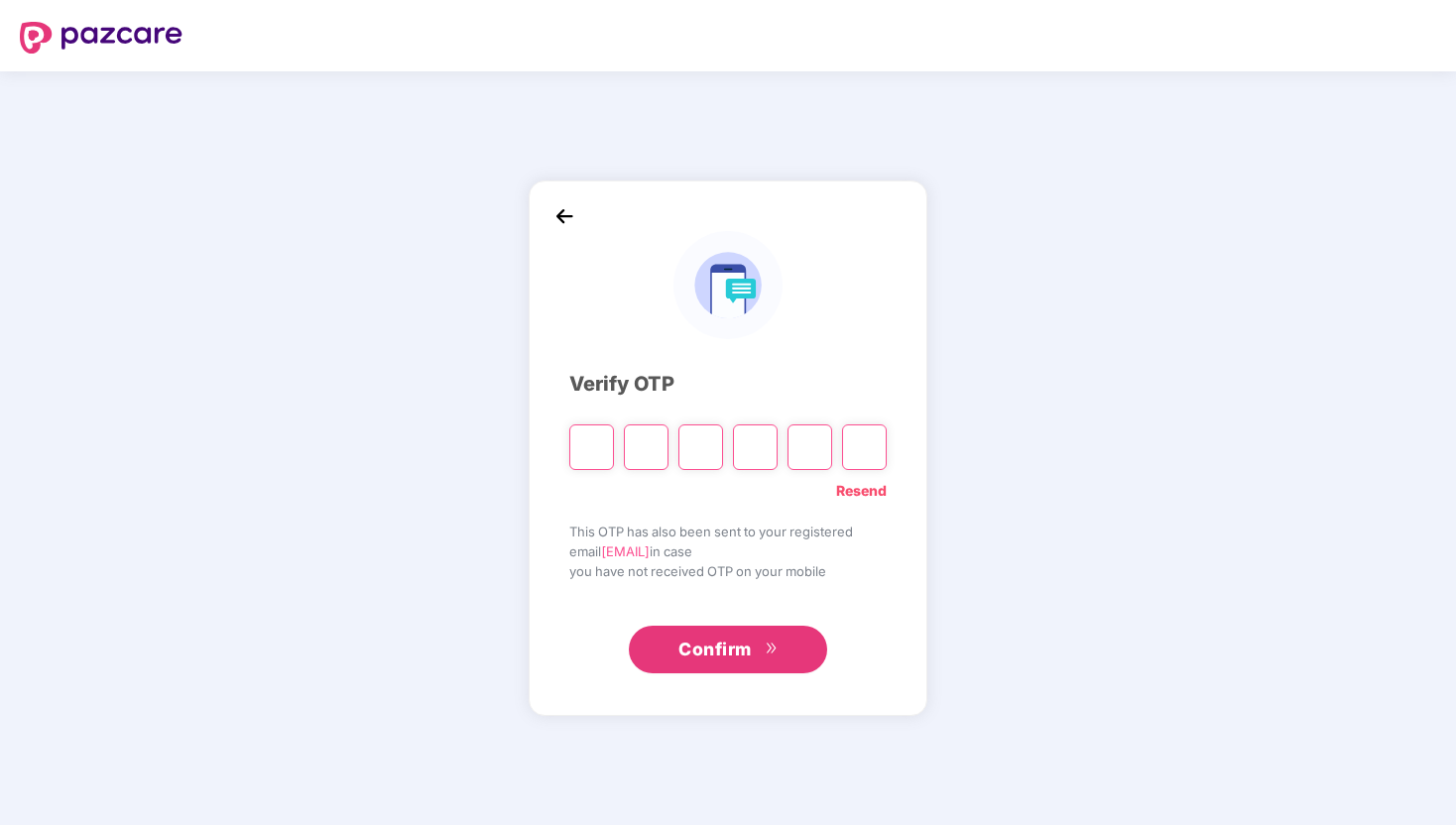 type on "*" 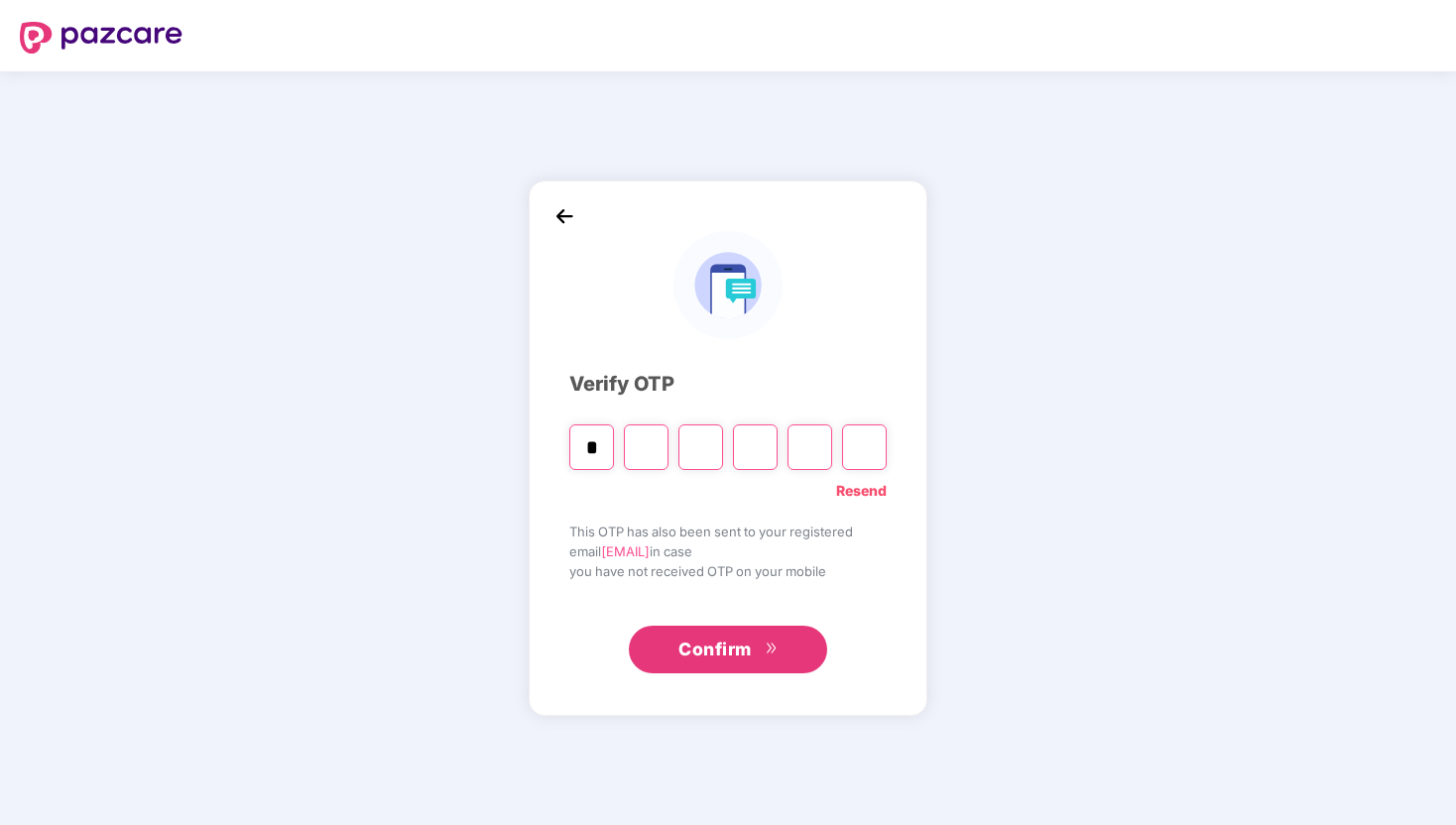 type on "*" 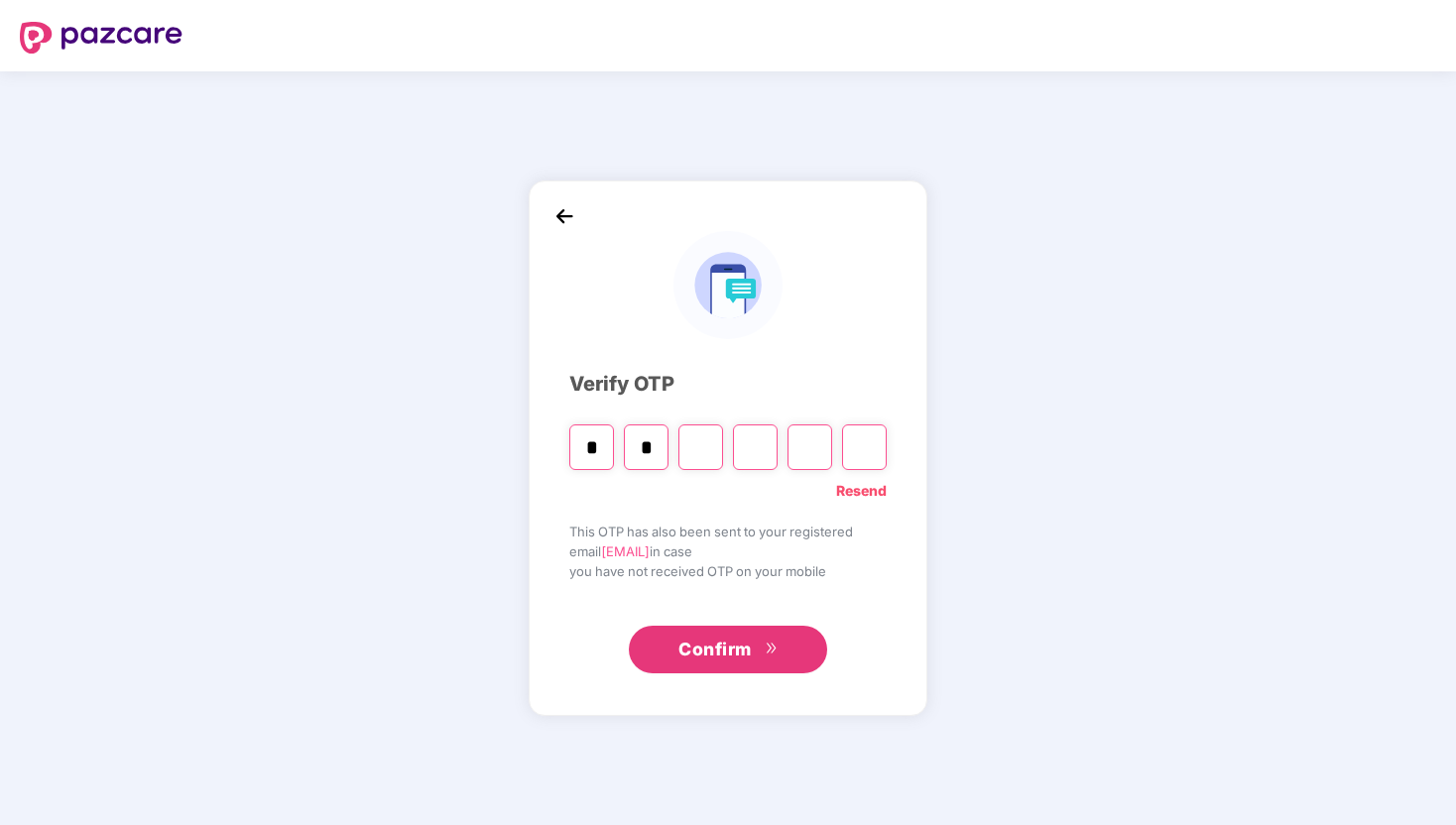 type on "*" 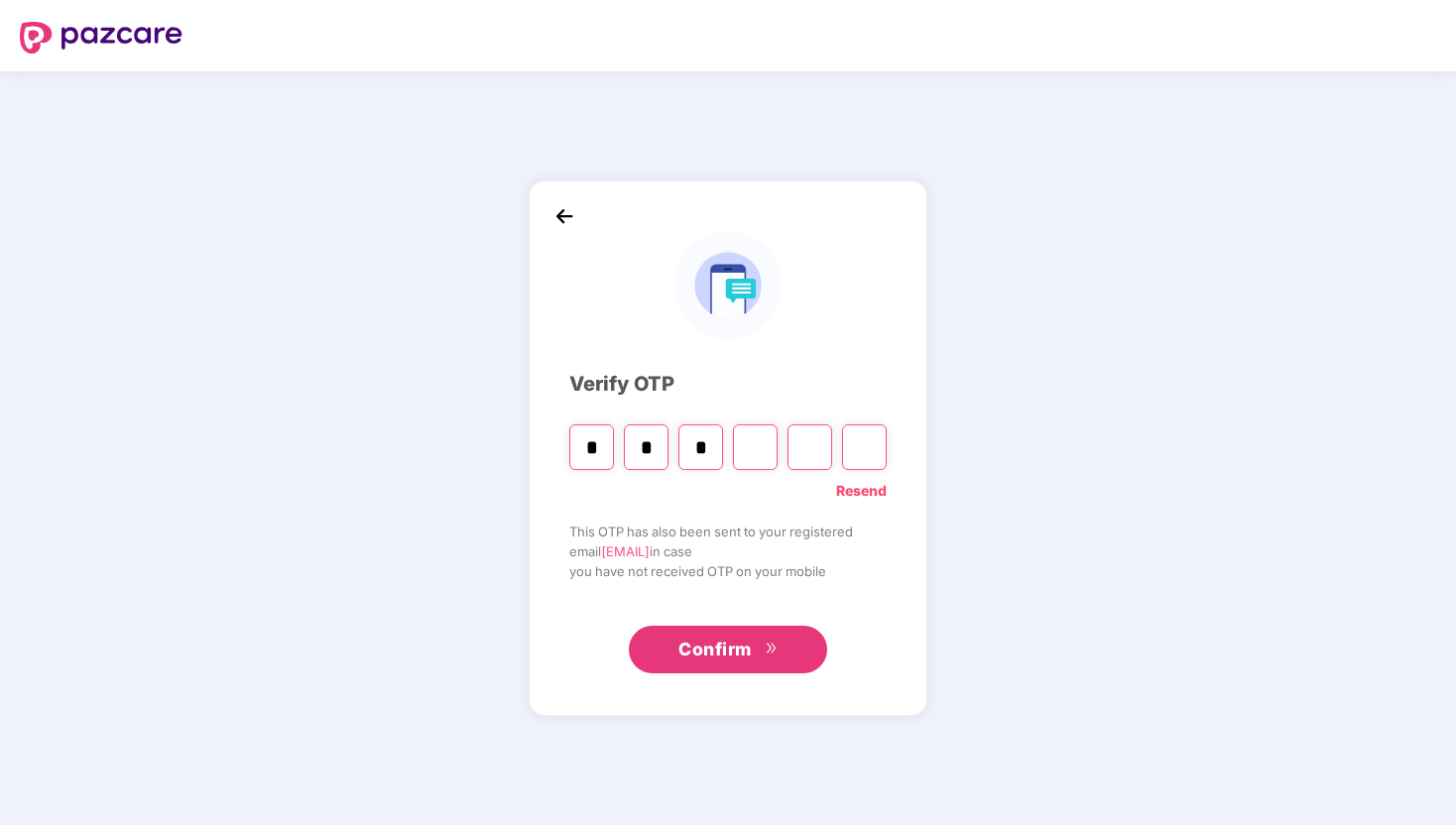 type on "*" 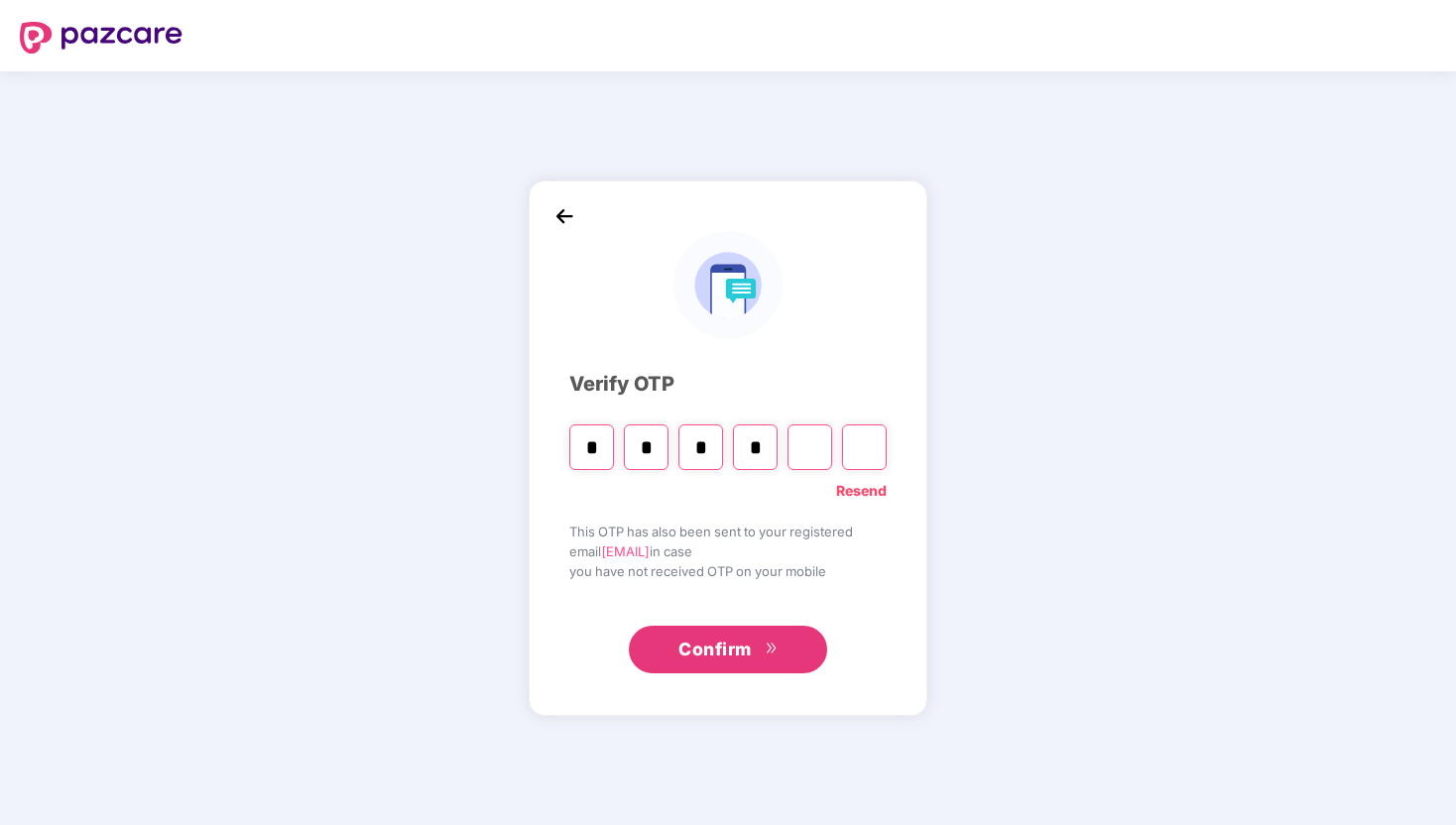 type on "*" 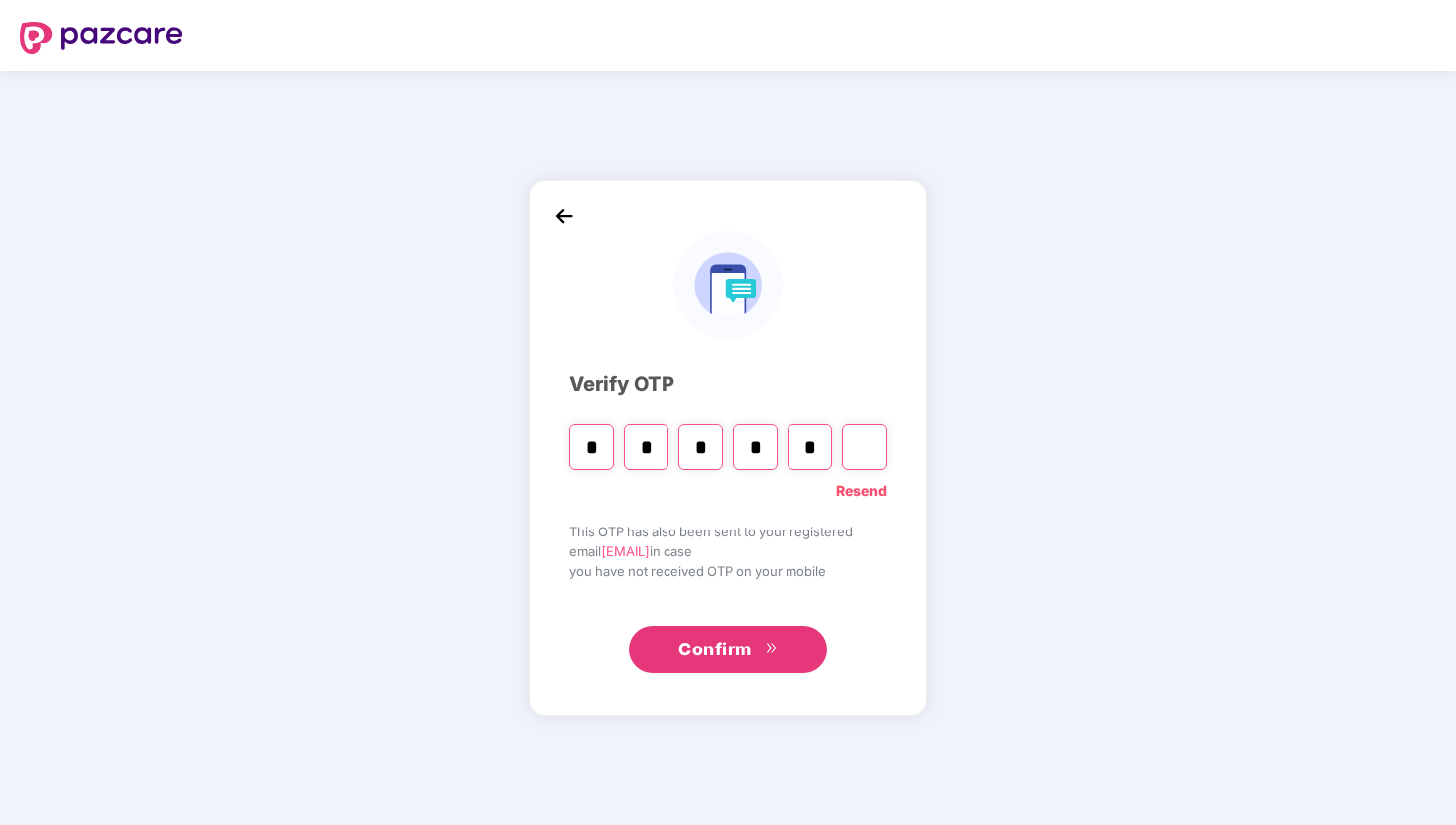 type on "*" 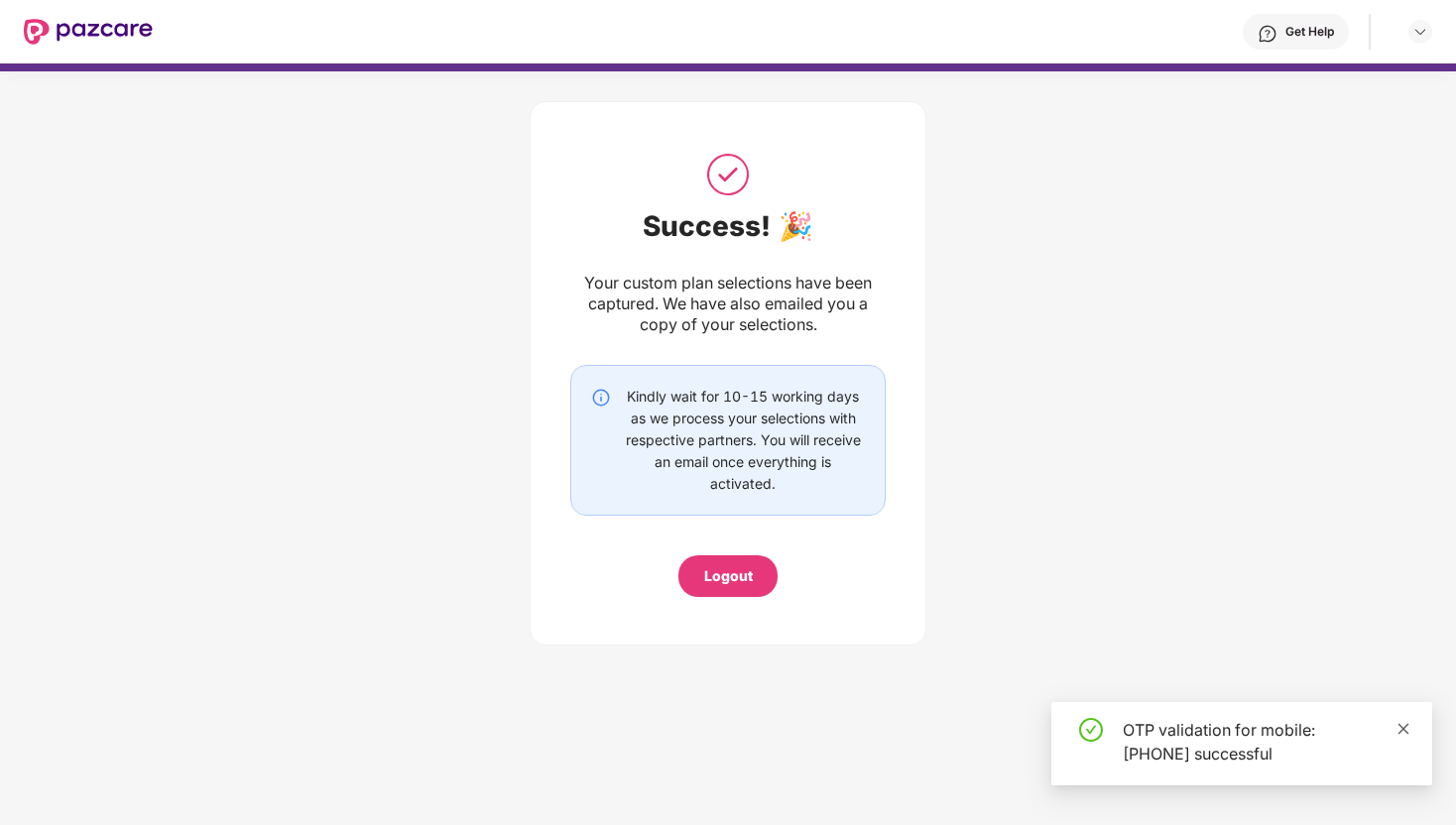 click at bounding box center [1403, 729] 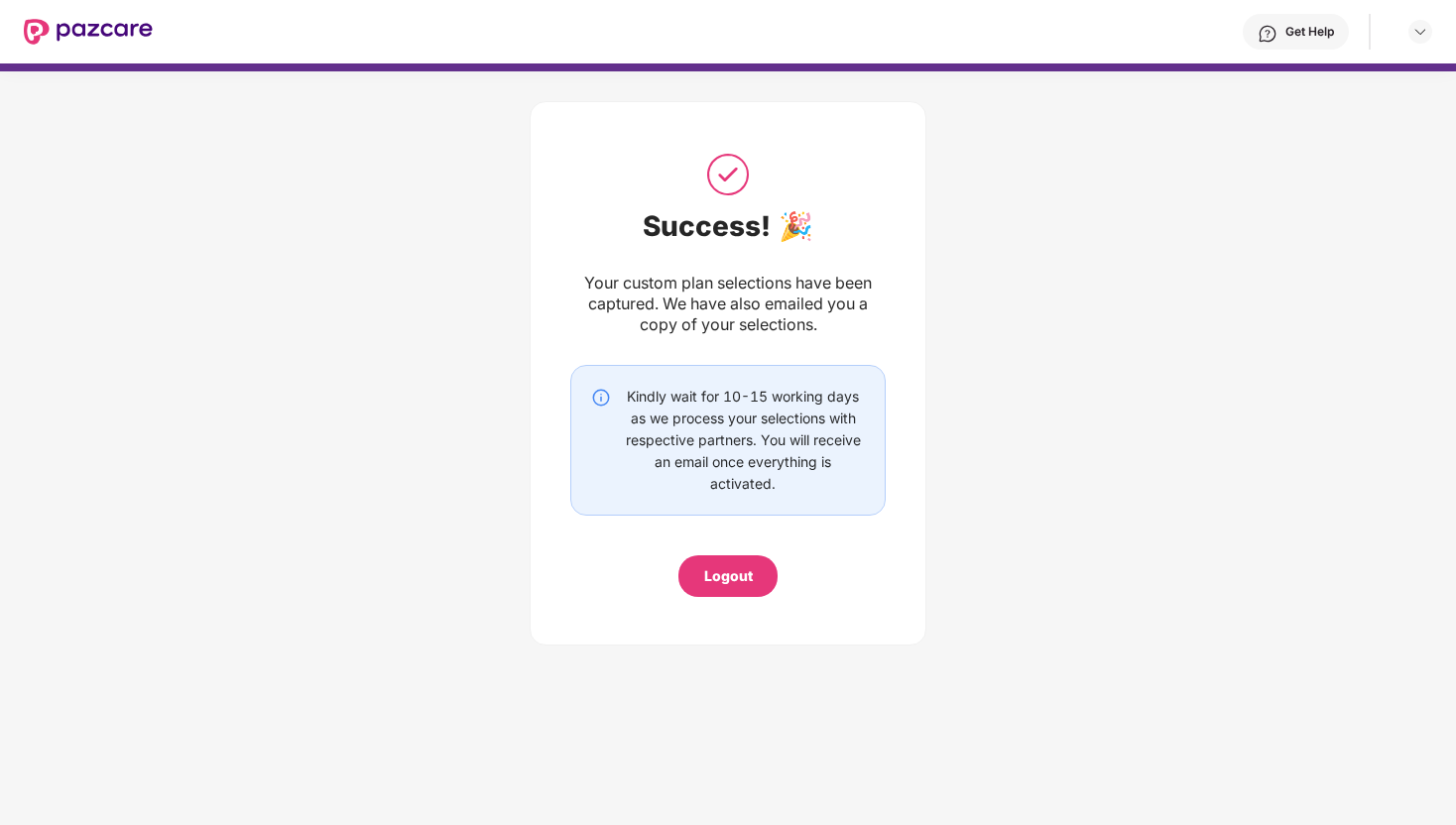 click at bounding box center [728, 175] 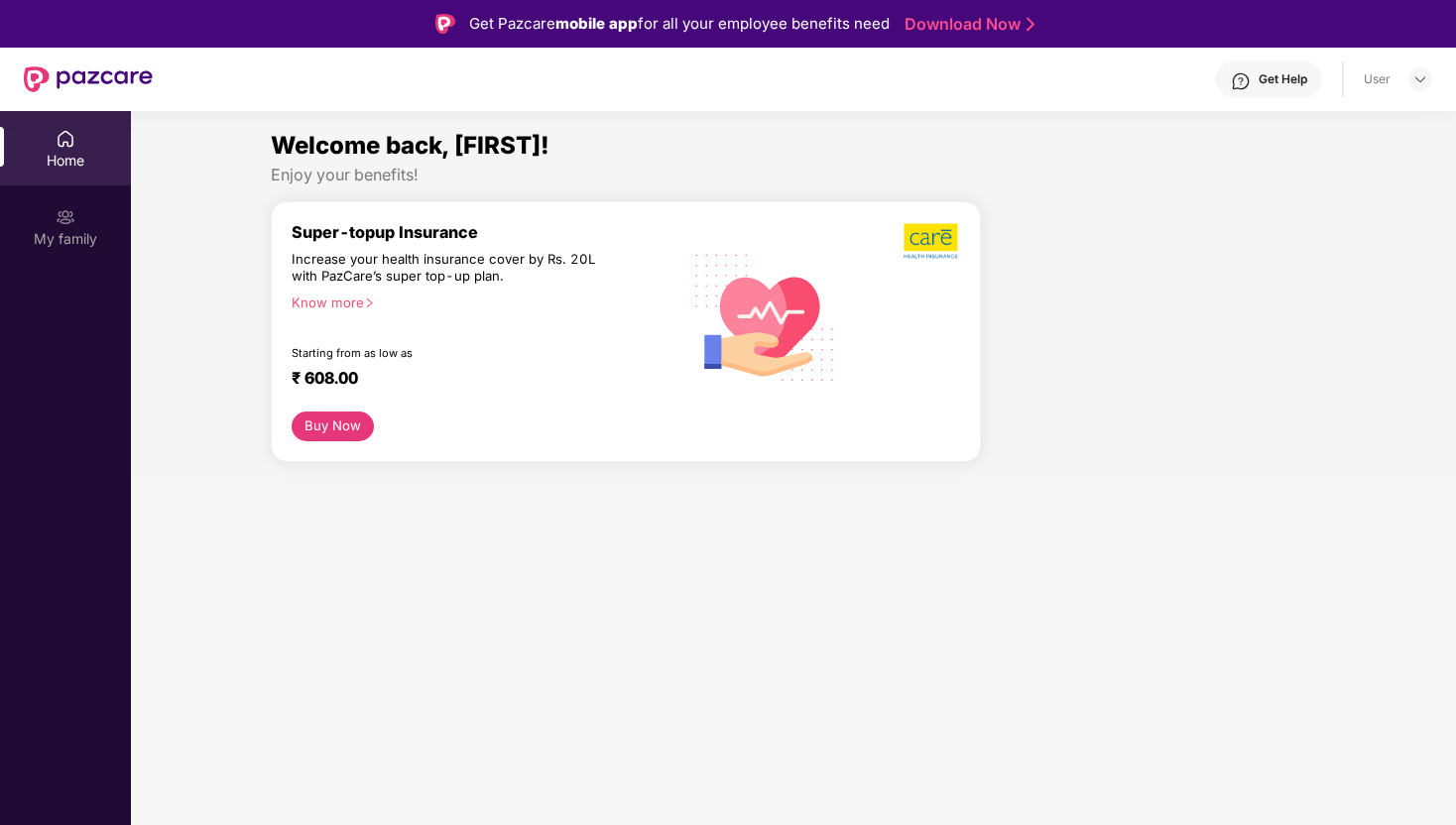 scroll, scrollTop: 0, scrollLeft: 0, axis: both 